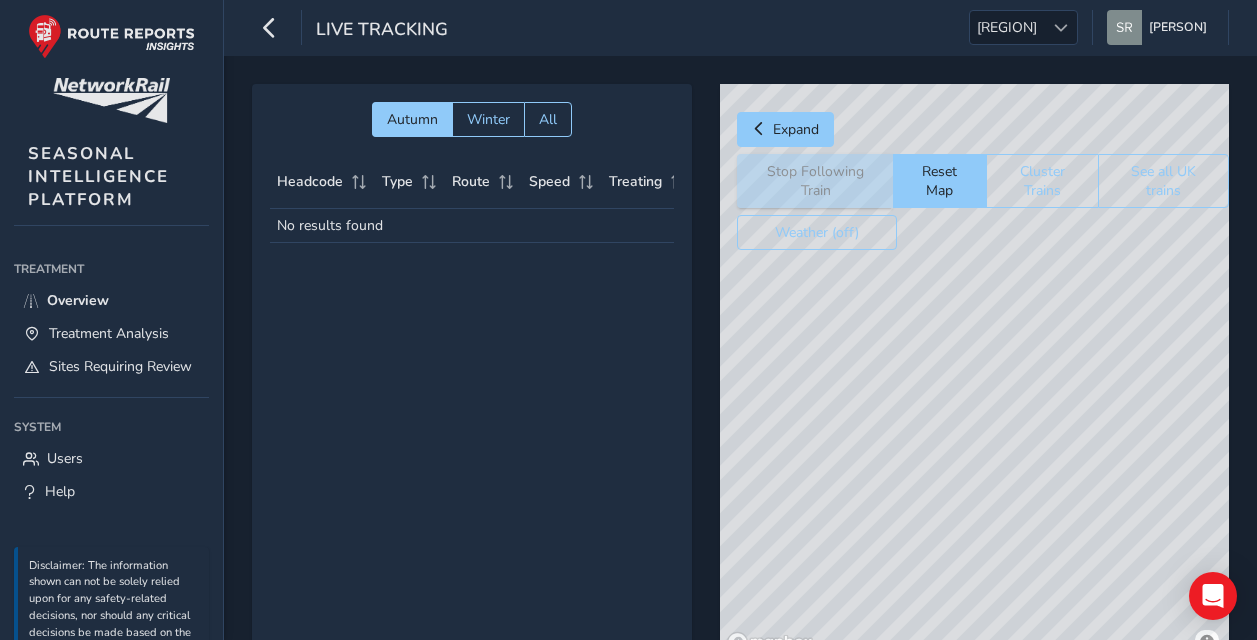 scroll, scrollTop: 0, scrollLeft: 0, axis: both 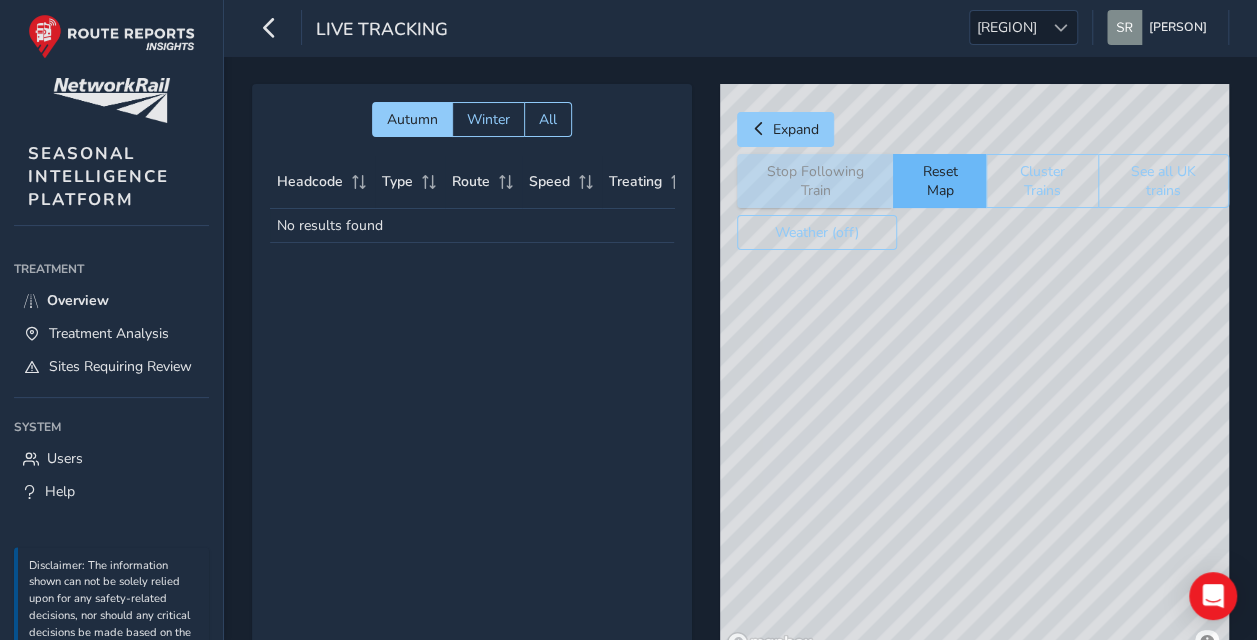 drag, startPoint x: 1164, startPoint y: 457, endPoint x: 954, endPoint y: 164, distance: 360.4844 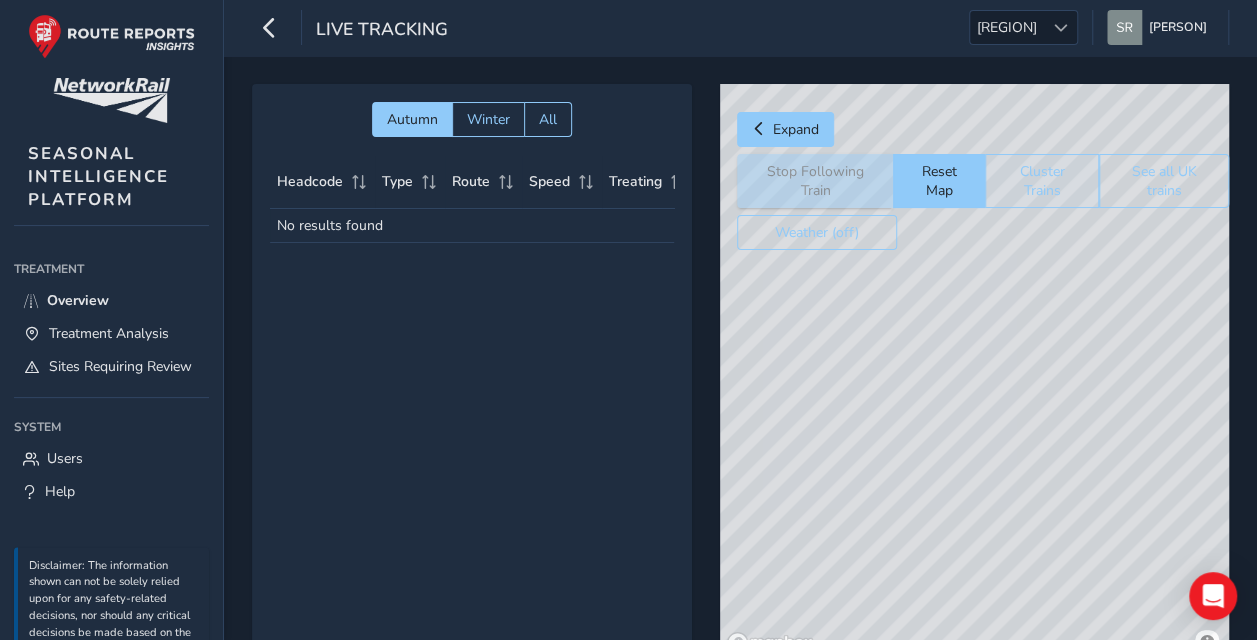 drag, startPoint x: 1067, startPoint y: 364, endPoint x: 1007, endPoint y: 182, distance: 191.63507 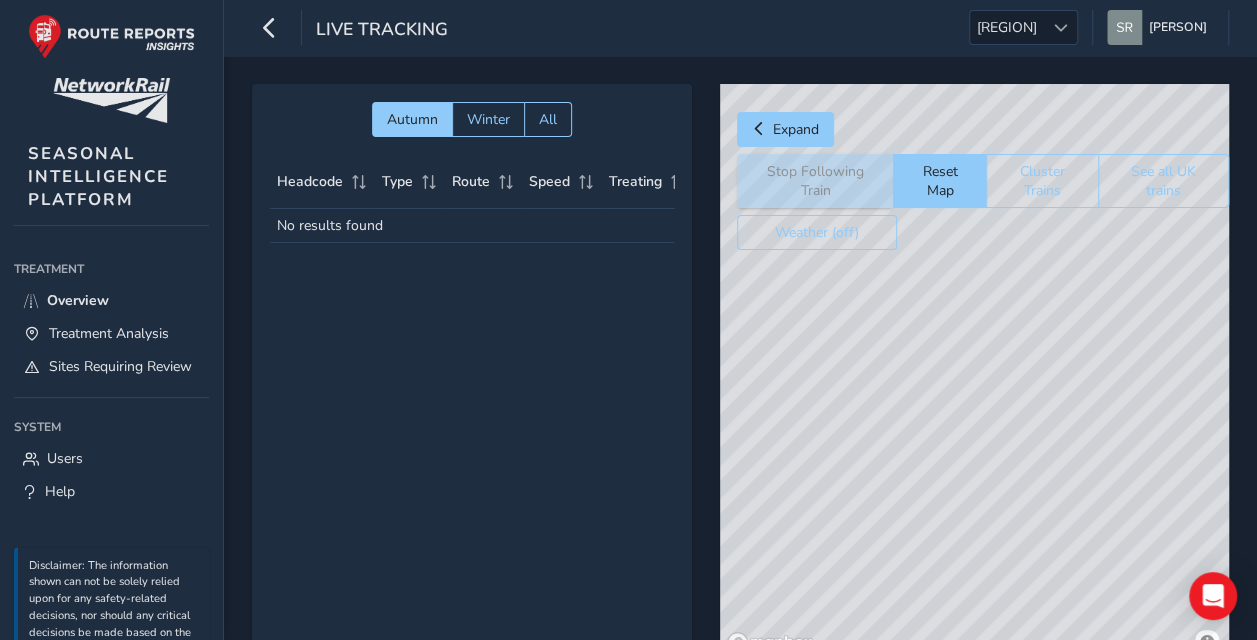 drag, startPoint x: 1093, startPoint y: 406, endPoint x: 1079, endPoint y: 263, distance: 143.68369 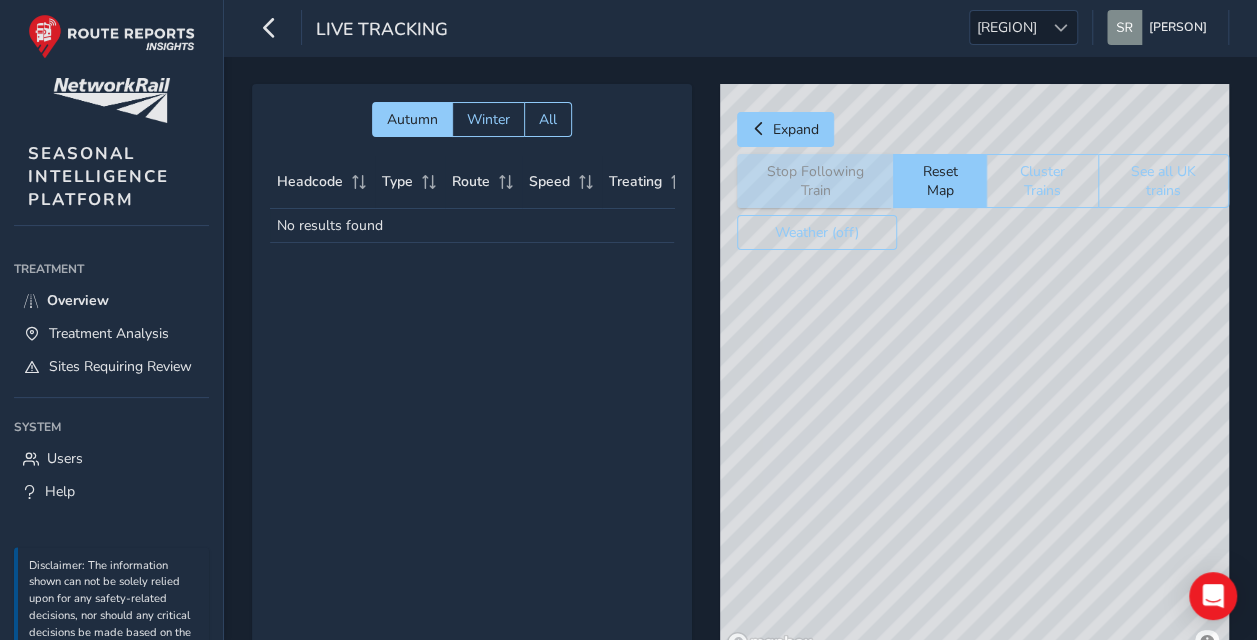 drag, startPoint x: 1060, startPoint y: 296, endPoint x: 1041, endPoint y: 319, distance: 29.832869 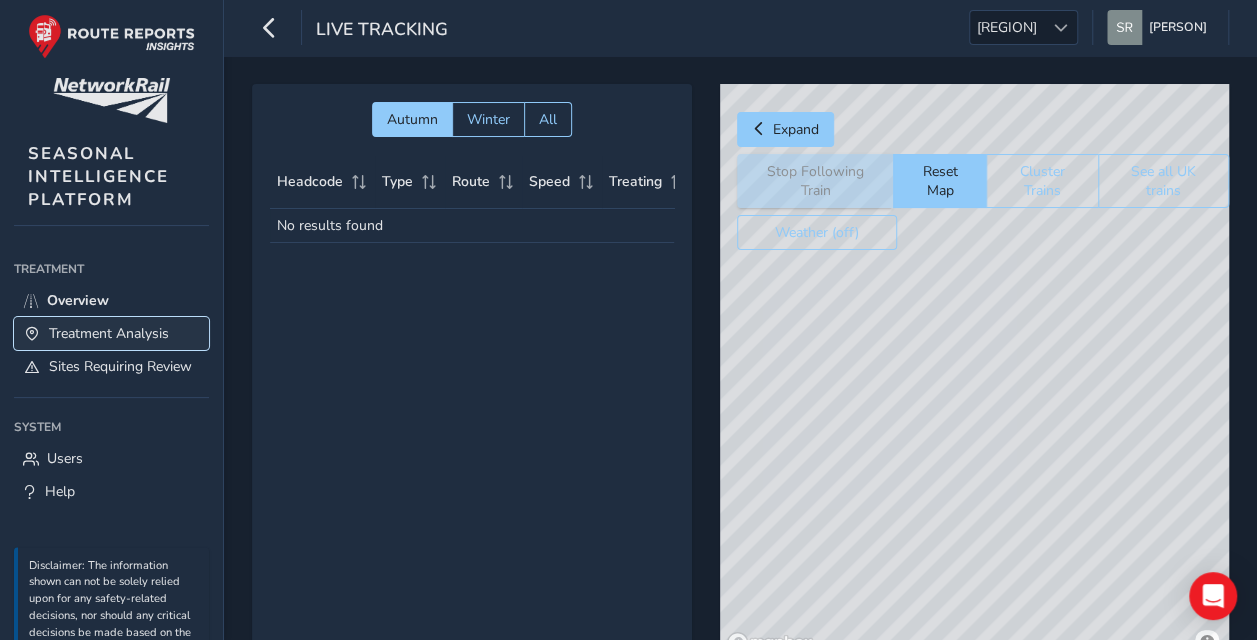 click on "Treatment Analysis" at bounding box center (109, 333) 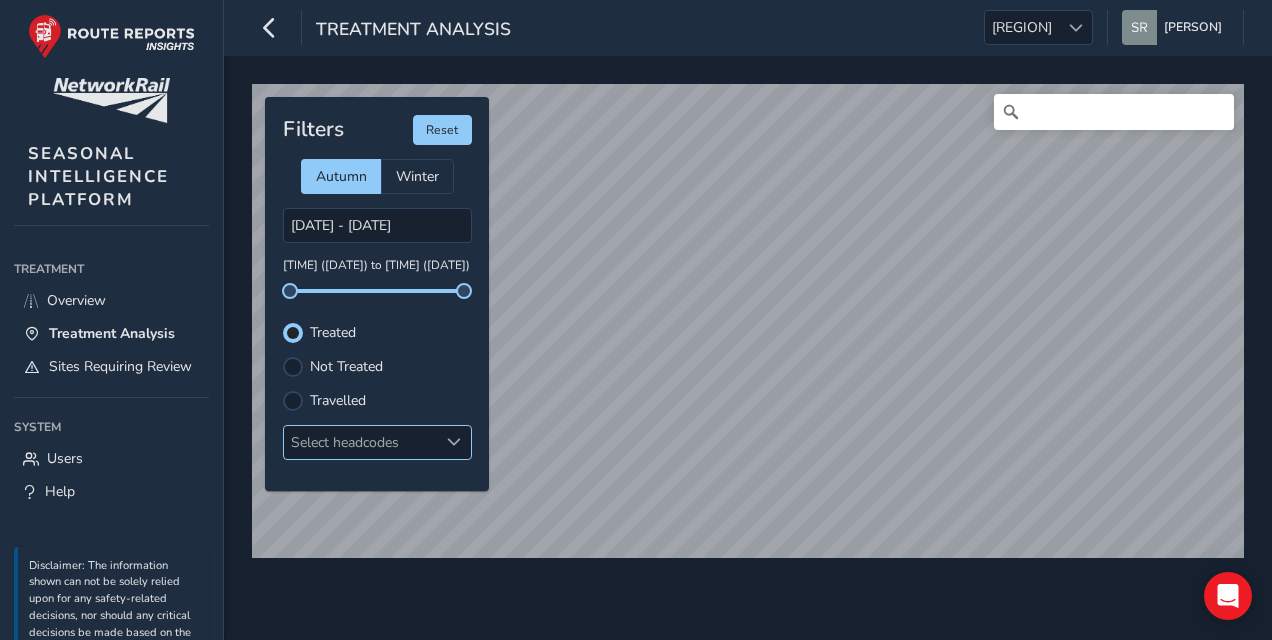 click at bounding box center (454, 442) 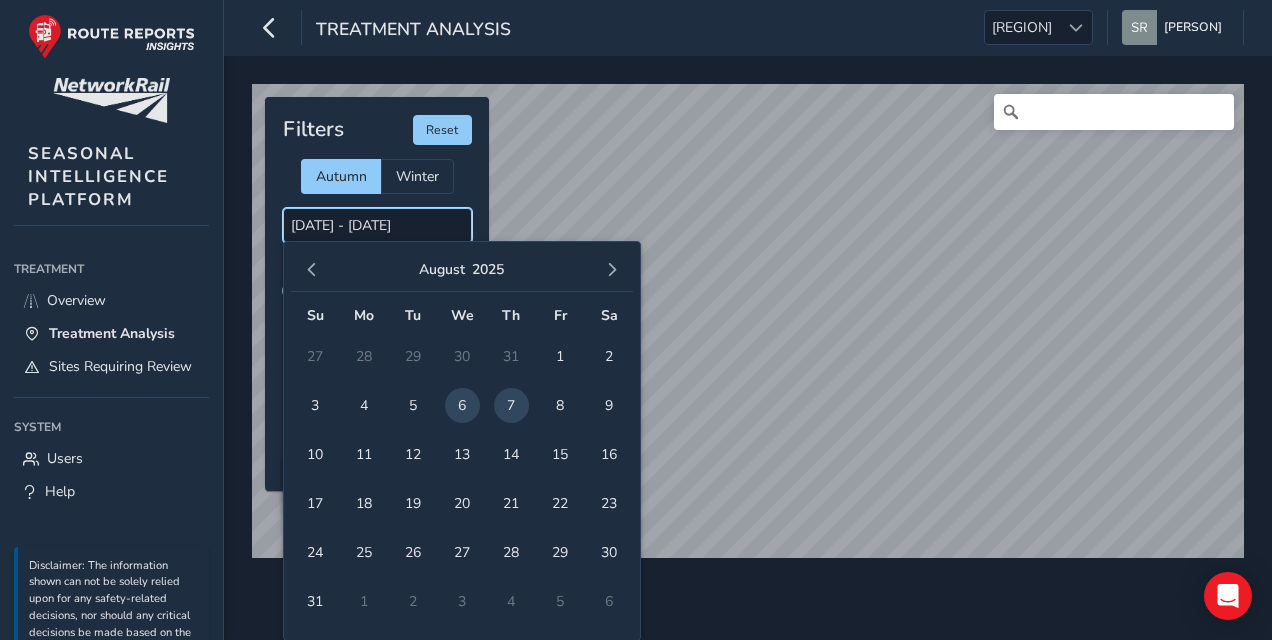click on "[DATE] - [DATE]" at bounding box center [377, 225] 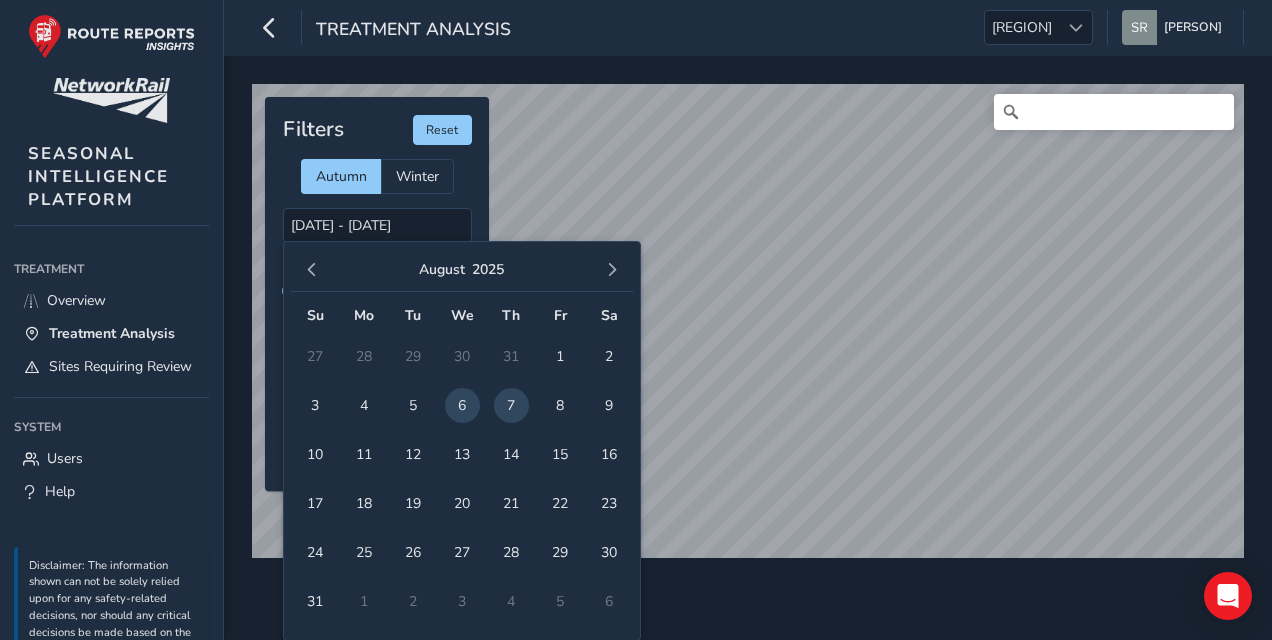 click on "[DATE]" at bounding box center (462, 270) 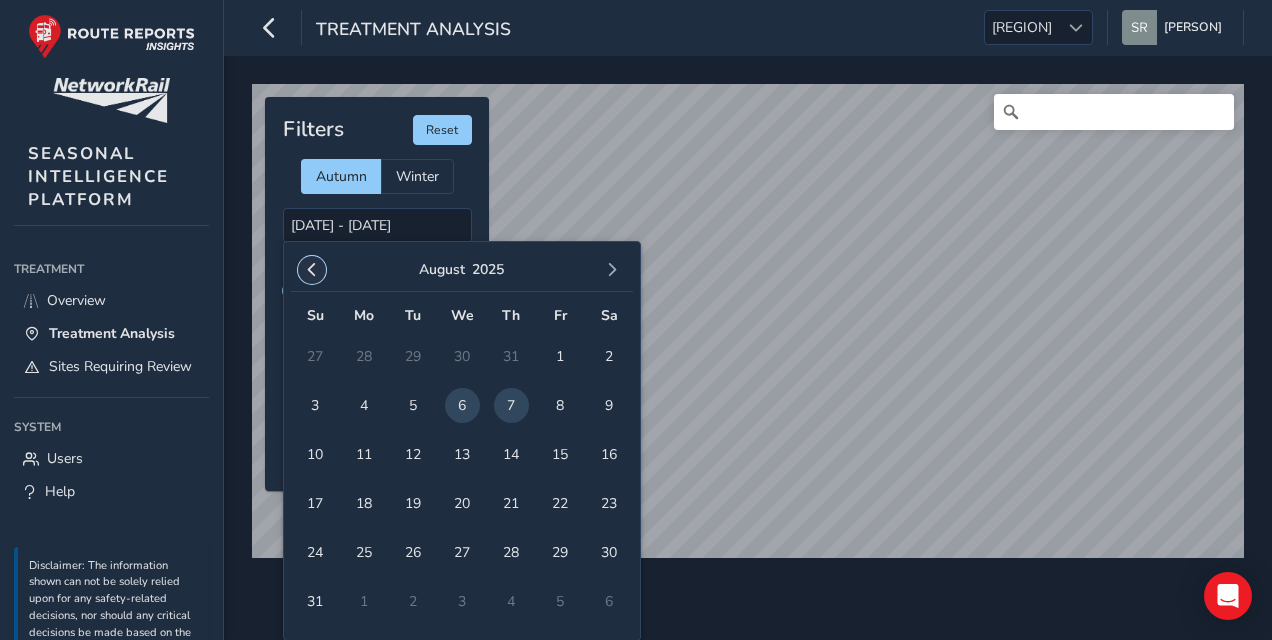 drag, startPoint x: 326, startPoint y: 272, endPoint x: 314, endPoint y: 274, distance: 12.165525 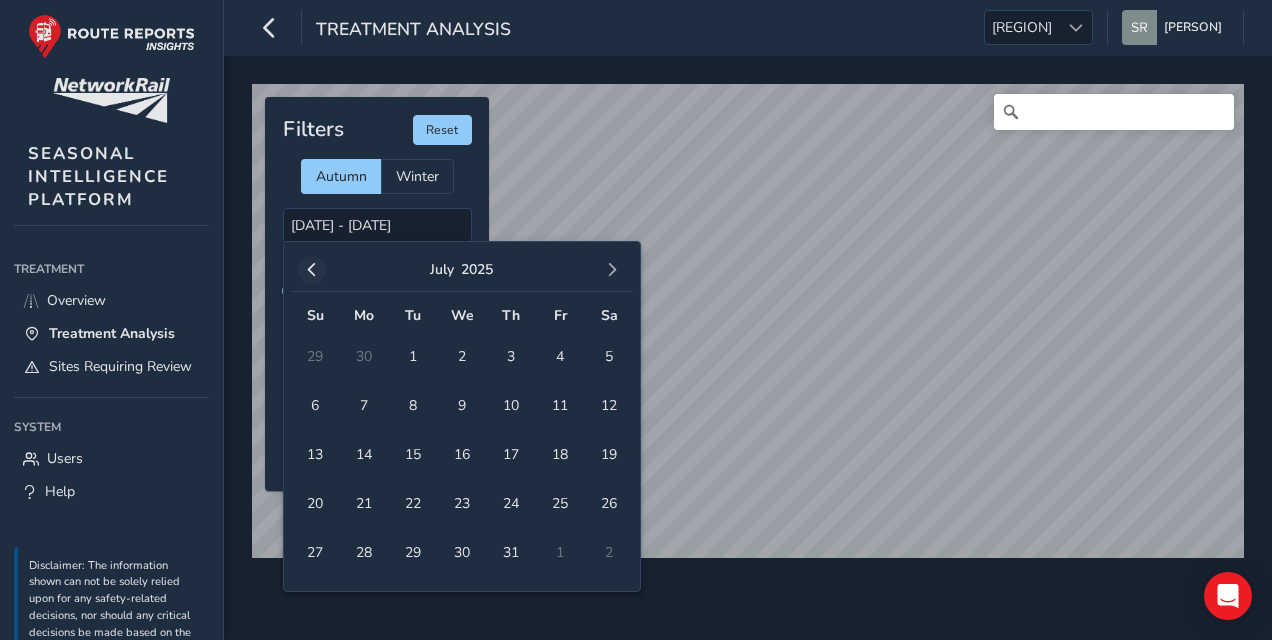 click at bounding box center (312, 270) 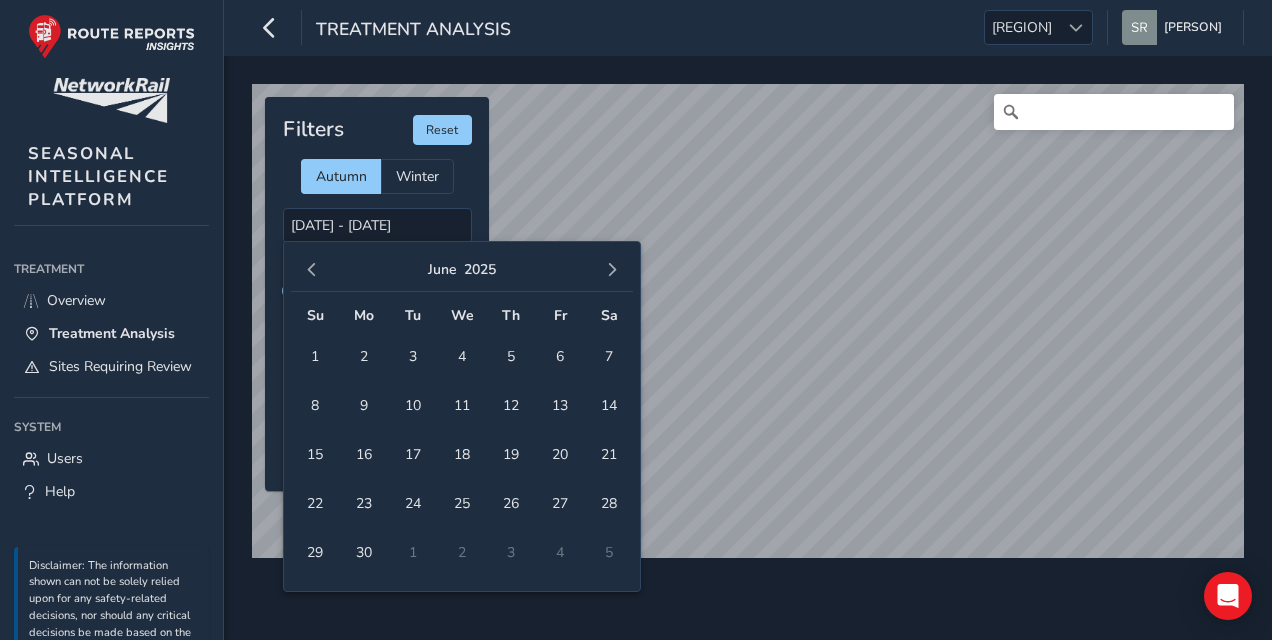 click at bounding box center (312, 270) 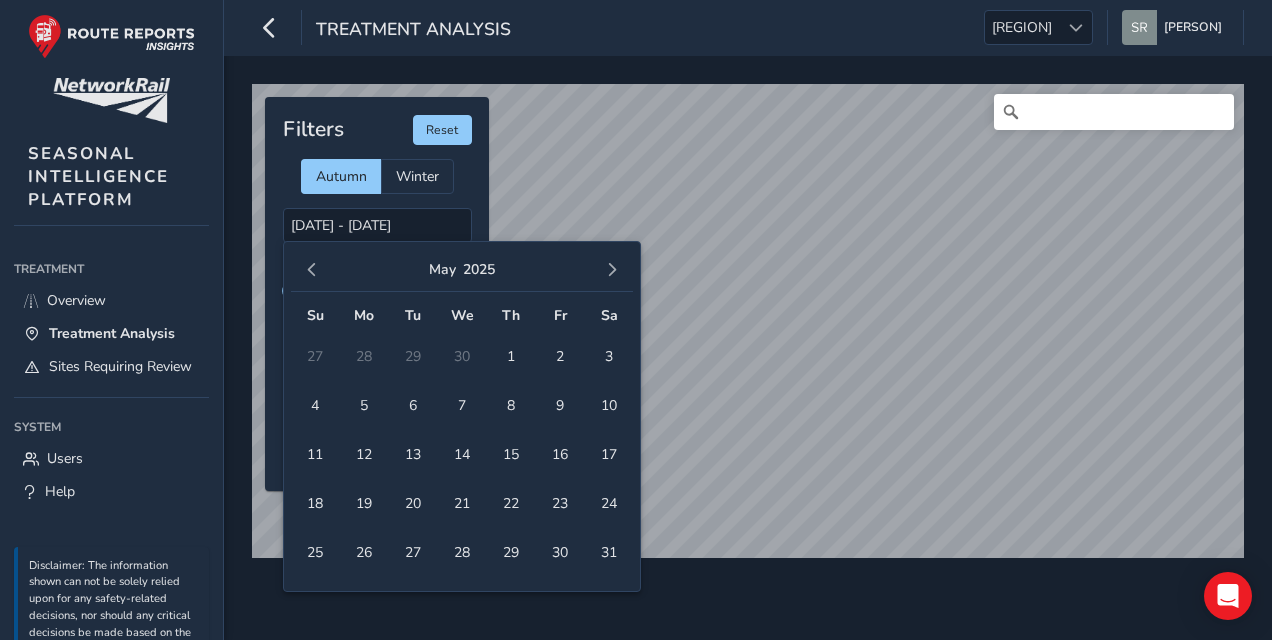 click at bounding box center (312, 270) 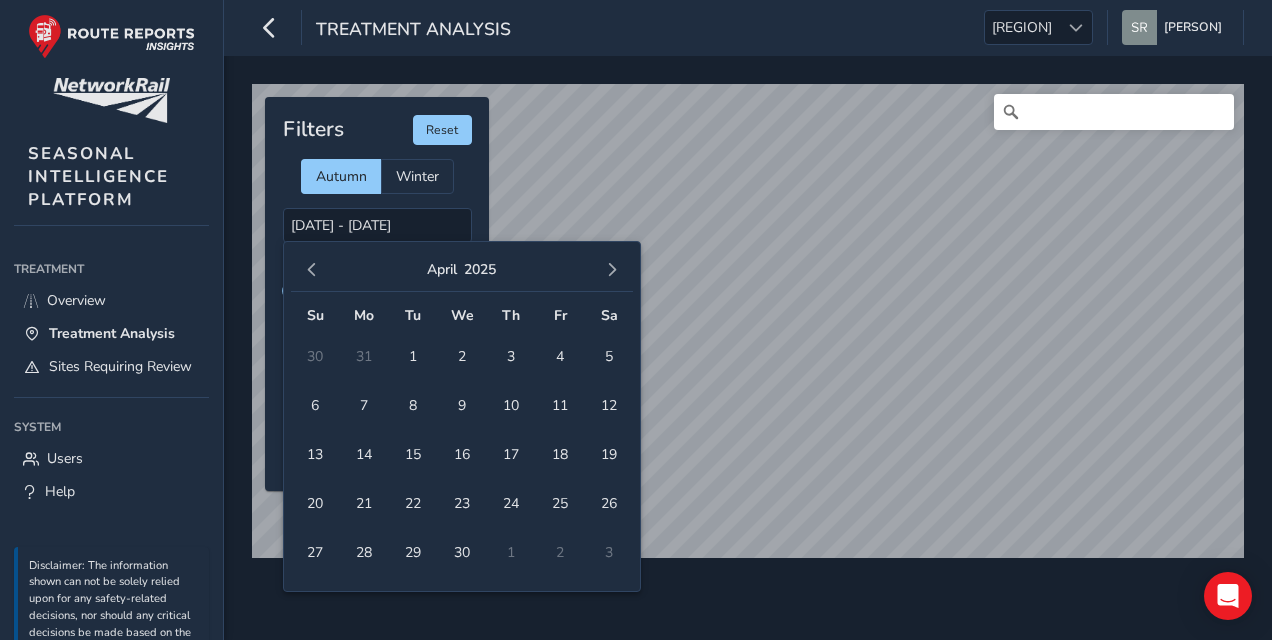 click at bounding box center [312, 270] 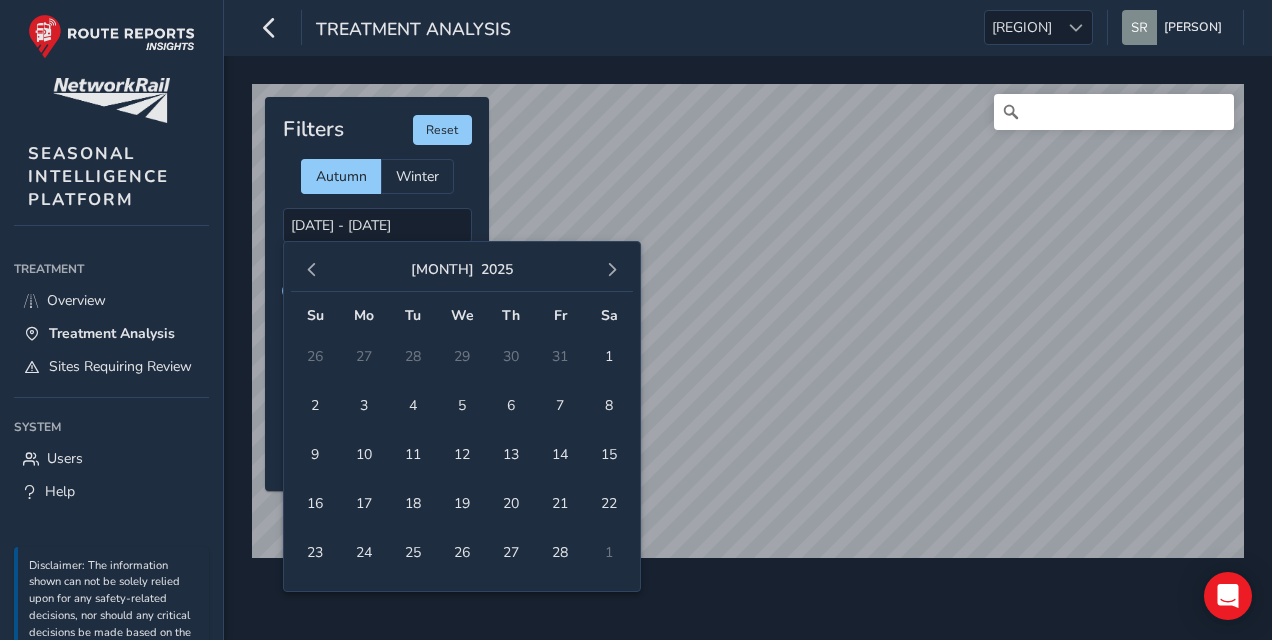 click at bounding box center (312, 270) 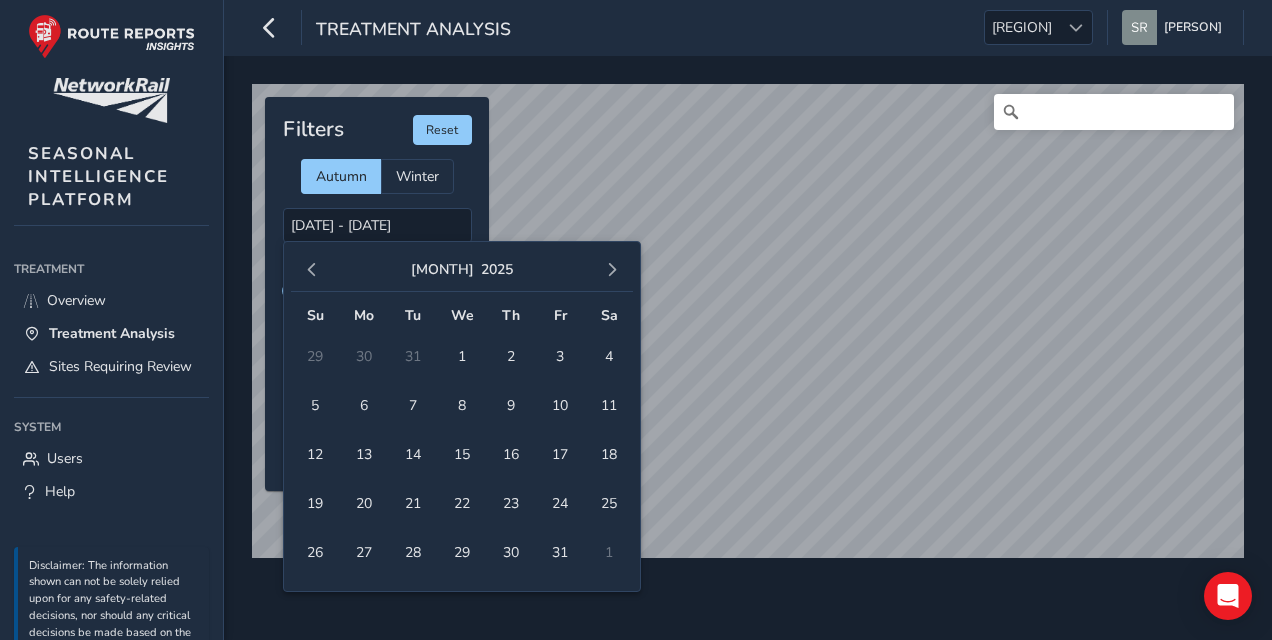 click at bounding box center [312, 270] 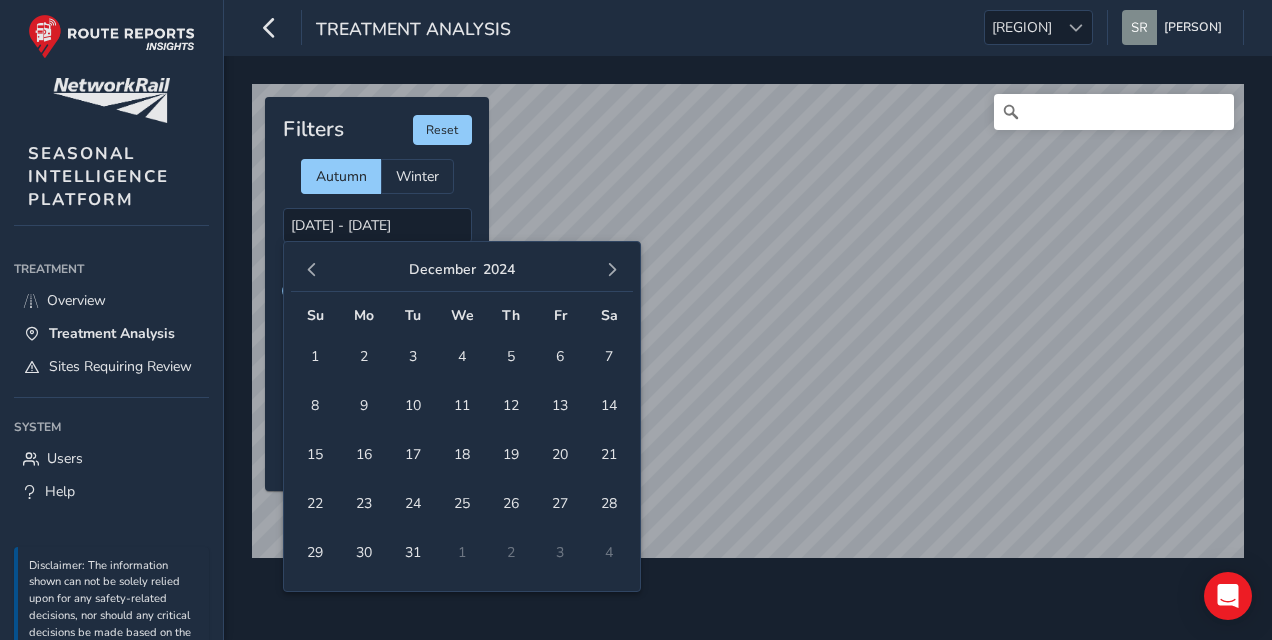 click at bounding box center [312, 270] 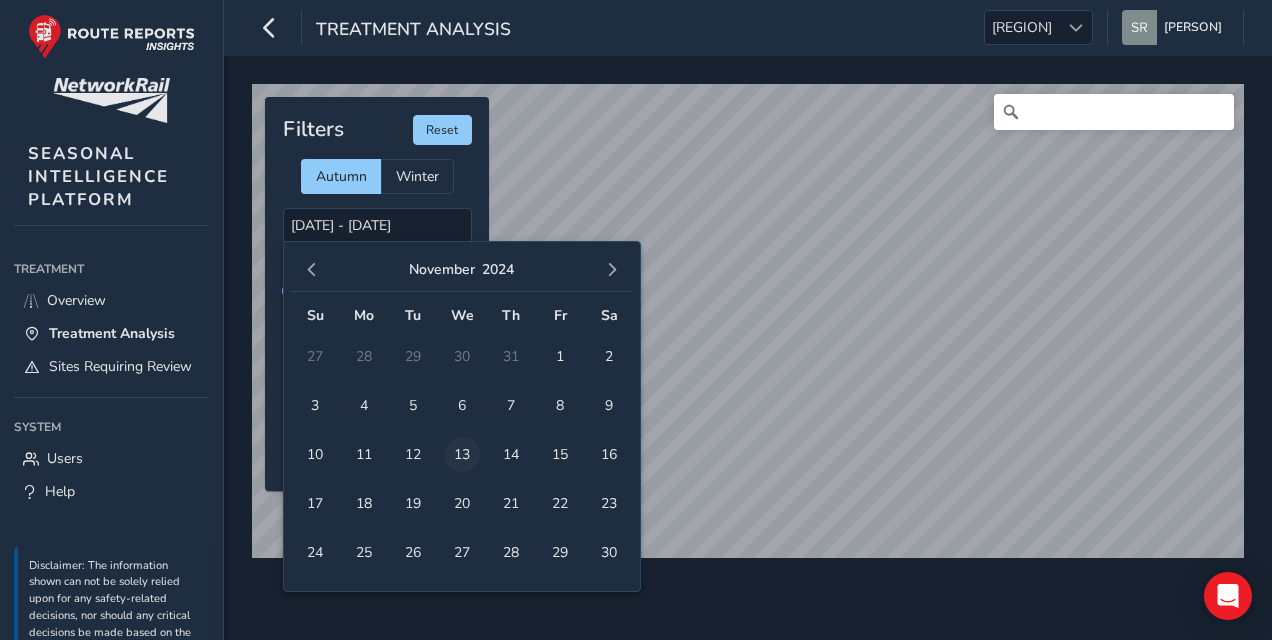 click on "13" at bounding box center [462, 454] 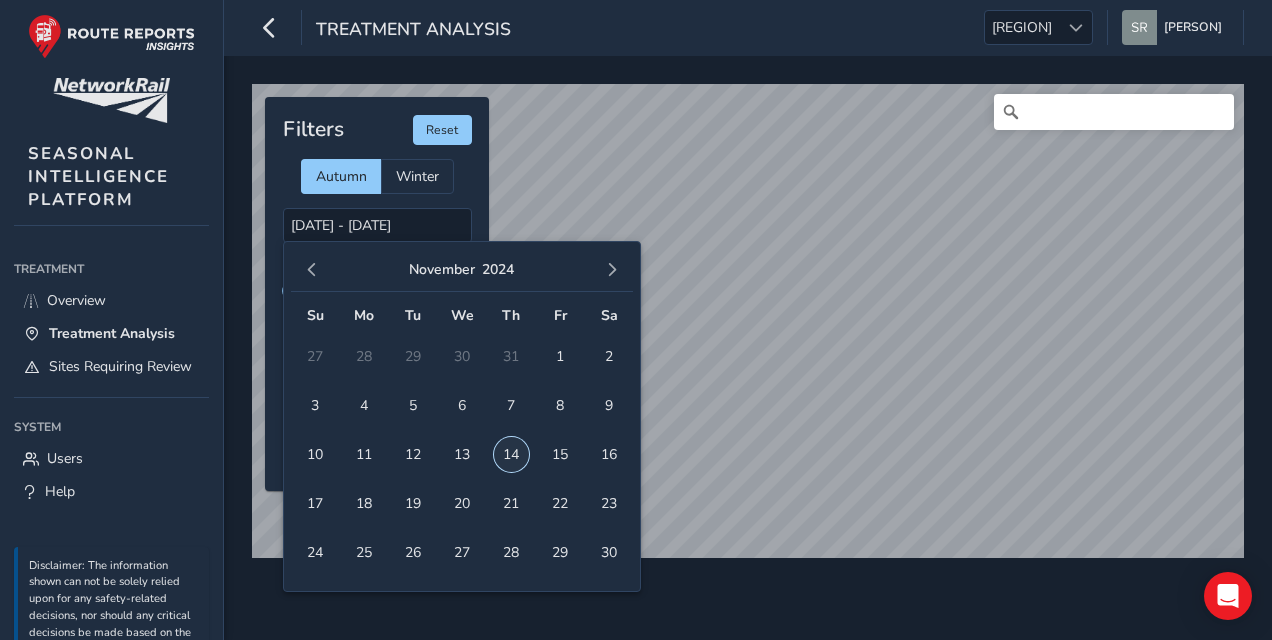 click on "14" at bounding box center [511, 454] 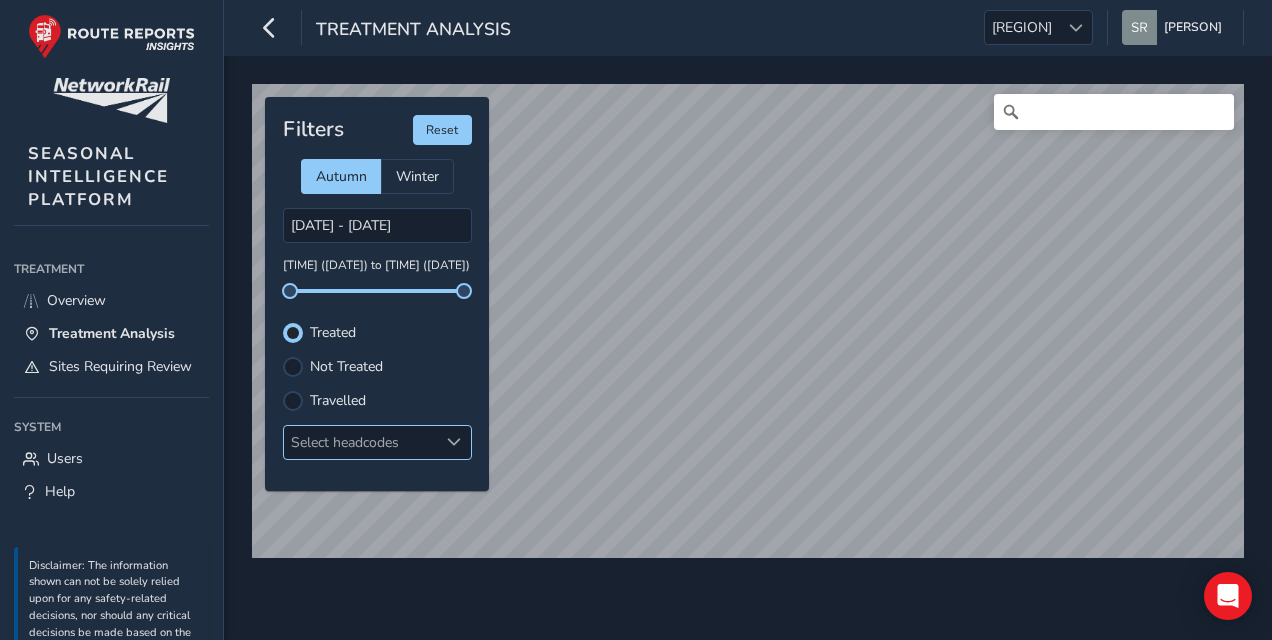 click on "Select headcodes" at bounding box center [361, 442] 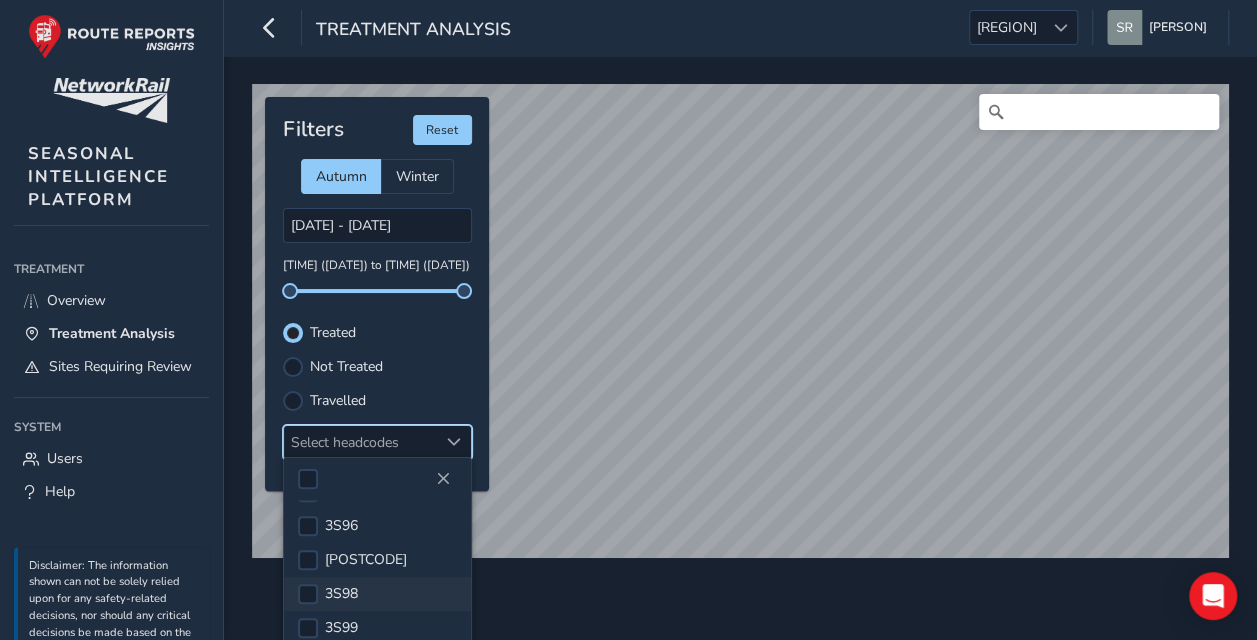 scroll, scrollTop: 154, scrollLeft: 0, axis: vertical 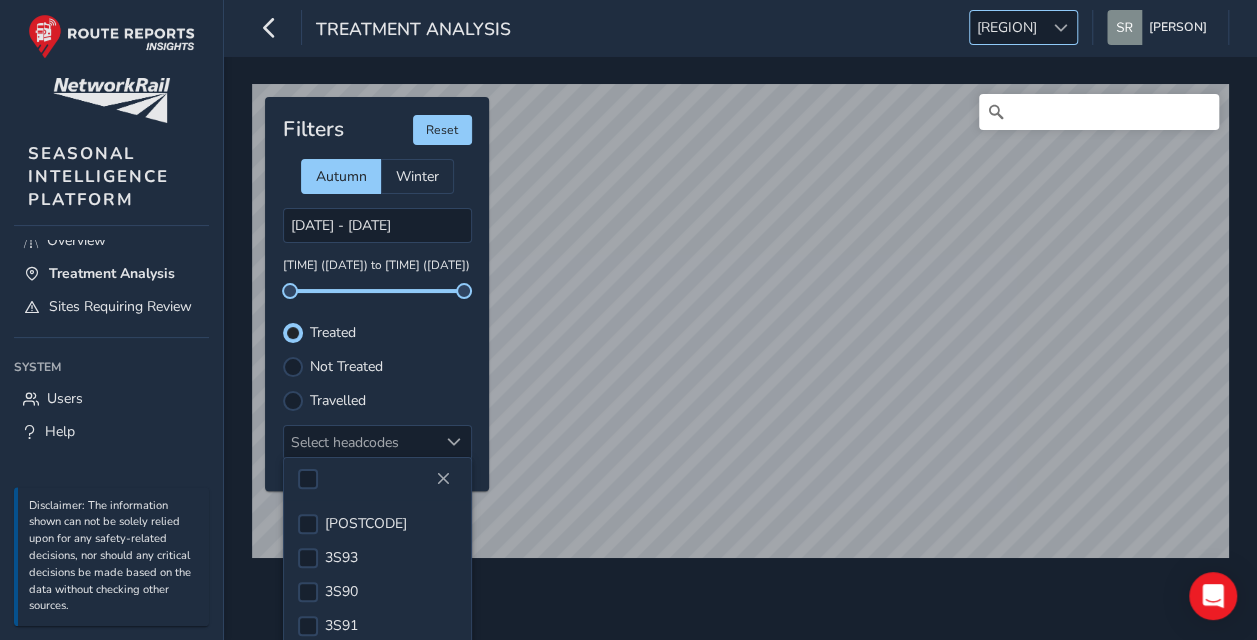 click on "[REGION]" at bounding box center [1007, 27] 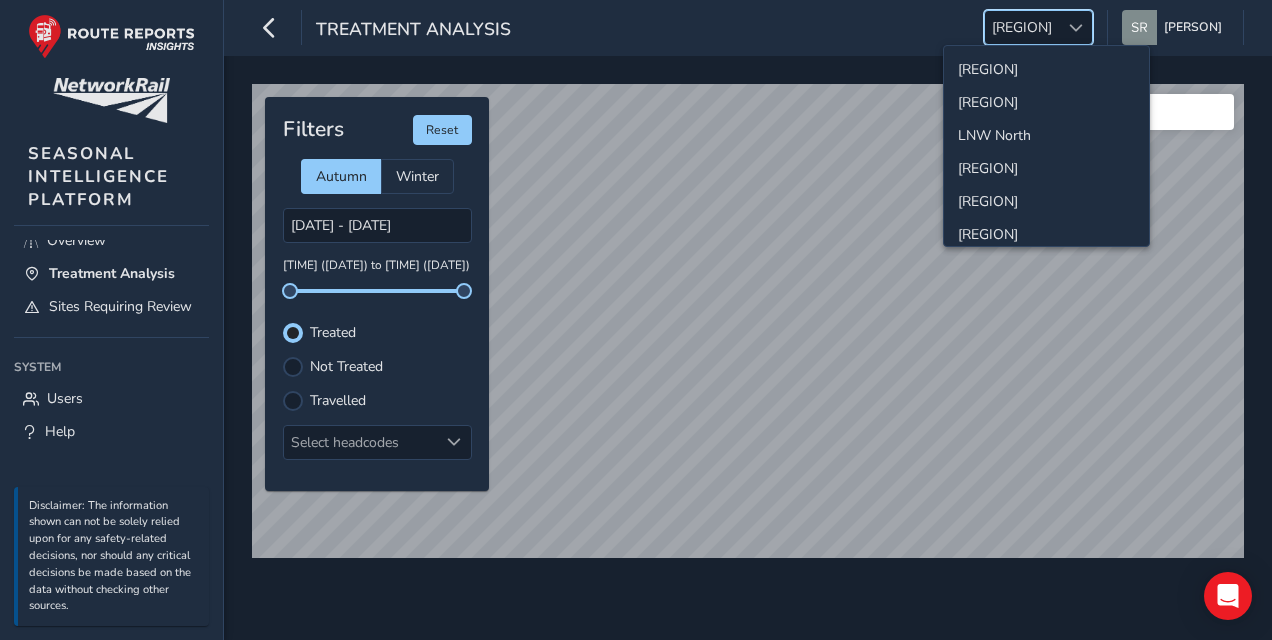 scroll, scrollTop: 68, scrollLeft: 0, axis: vertical 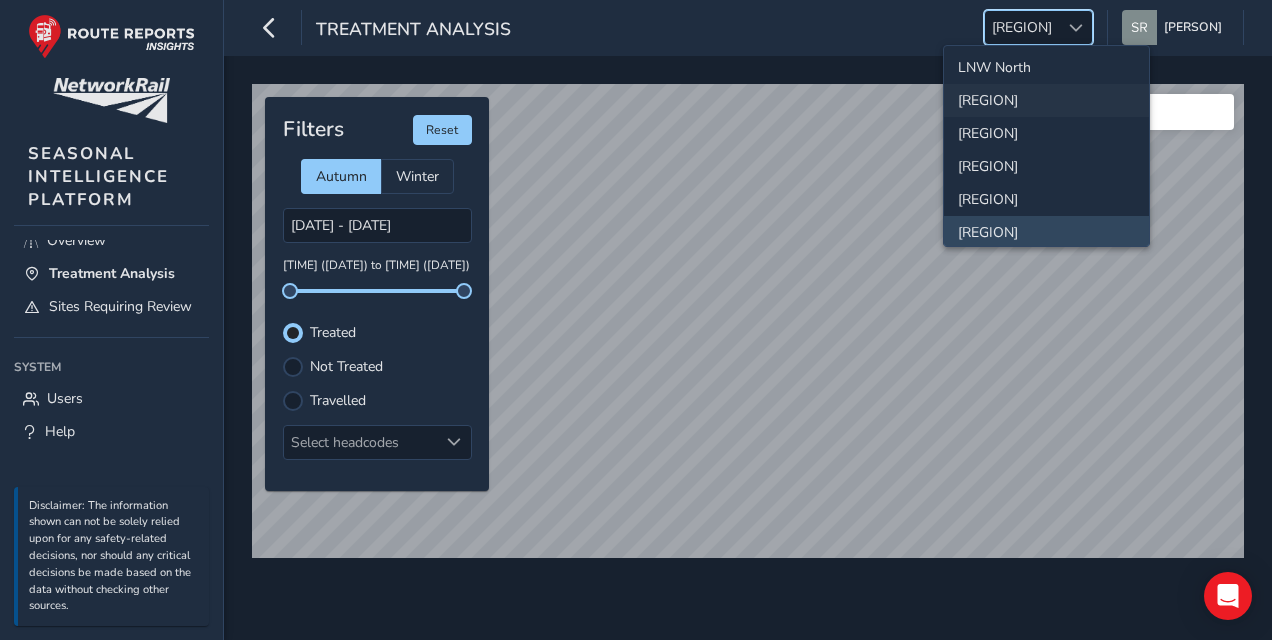 click on "[REGION]" at bounding box center [1046, 100] 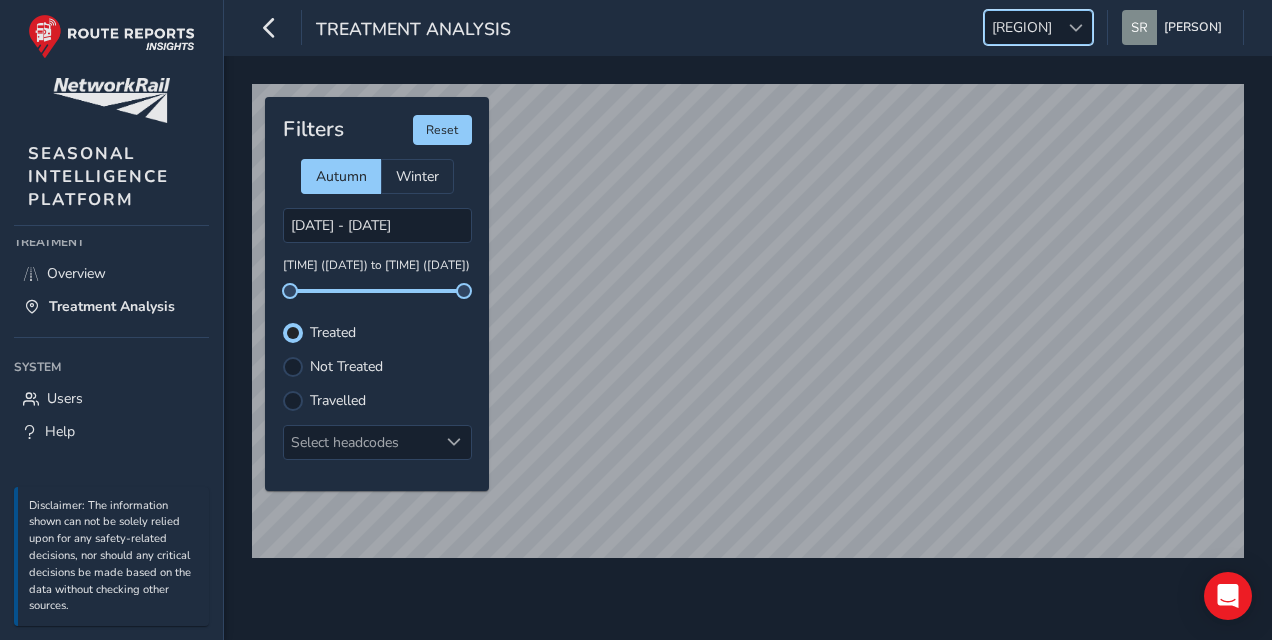 scroll, scrollTop: 20, scrollLeft: 0, axis: vertical 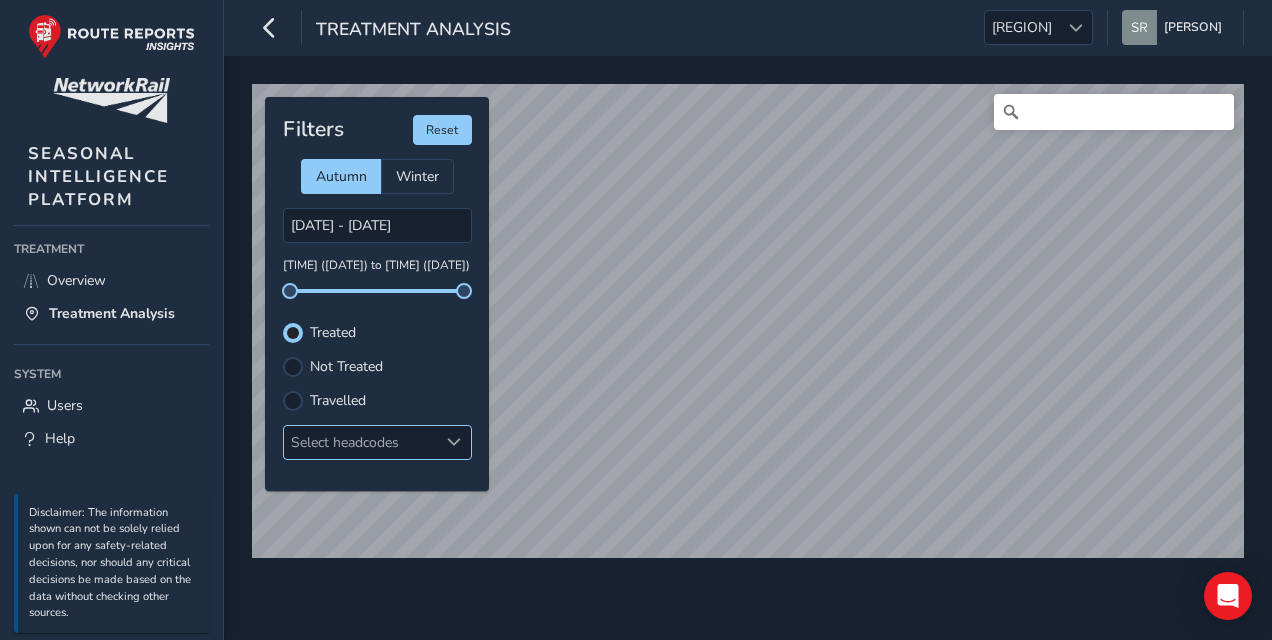 click at bounding box center (454, 442) 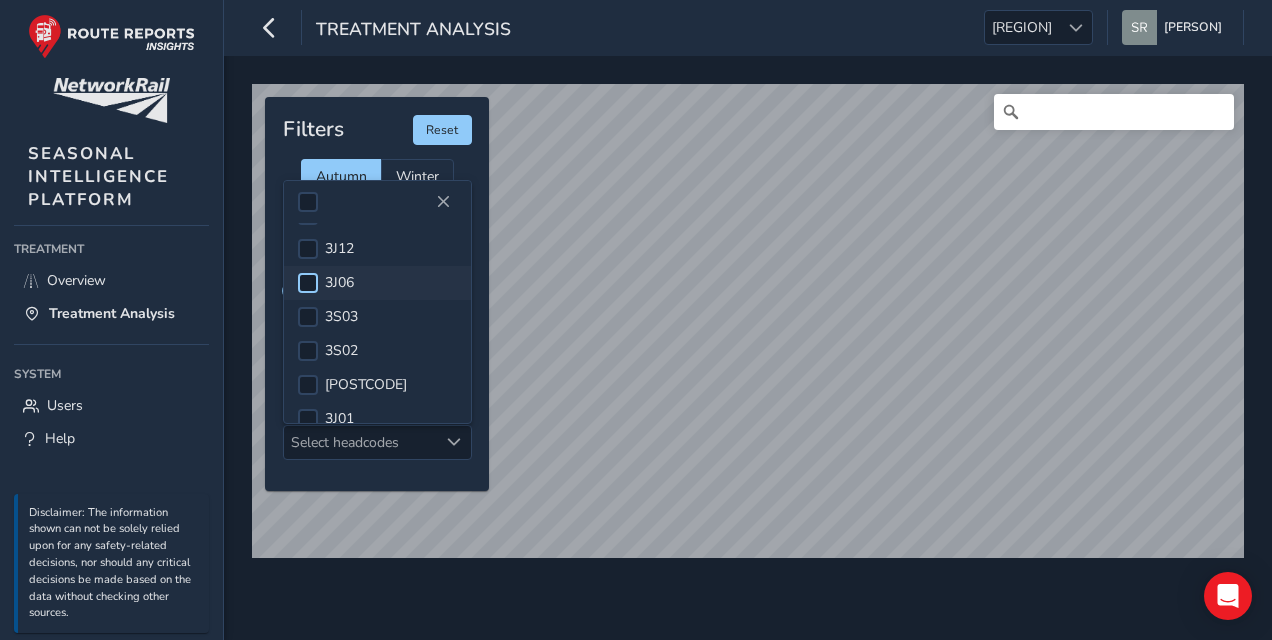 scroll, scrollTop: 200, scrollLeft: 0, axis: vertical 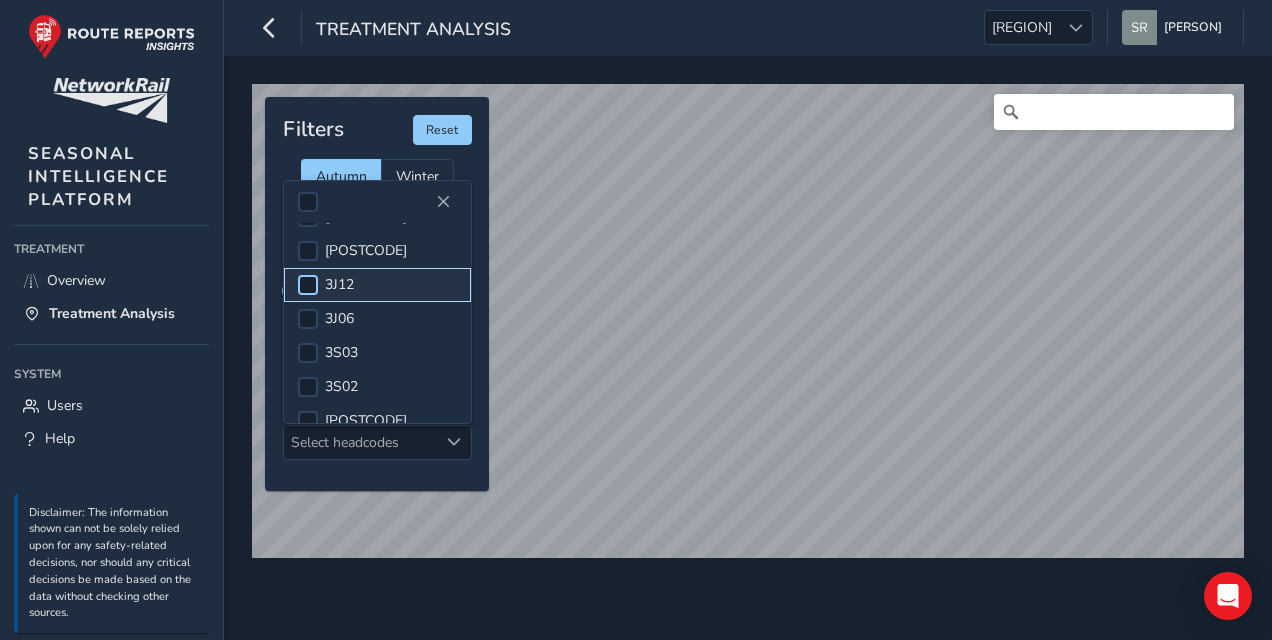 click at bounding box center [308, 285] 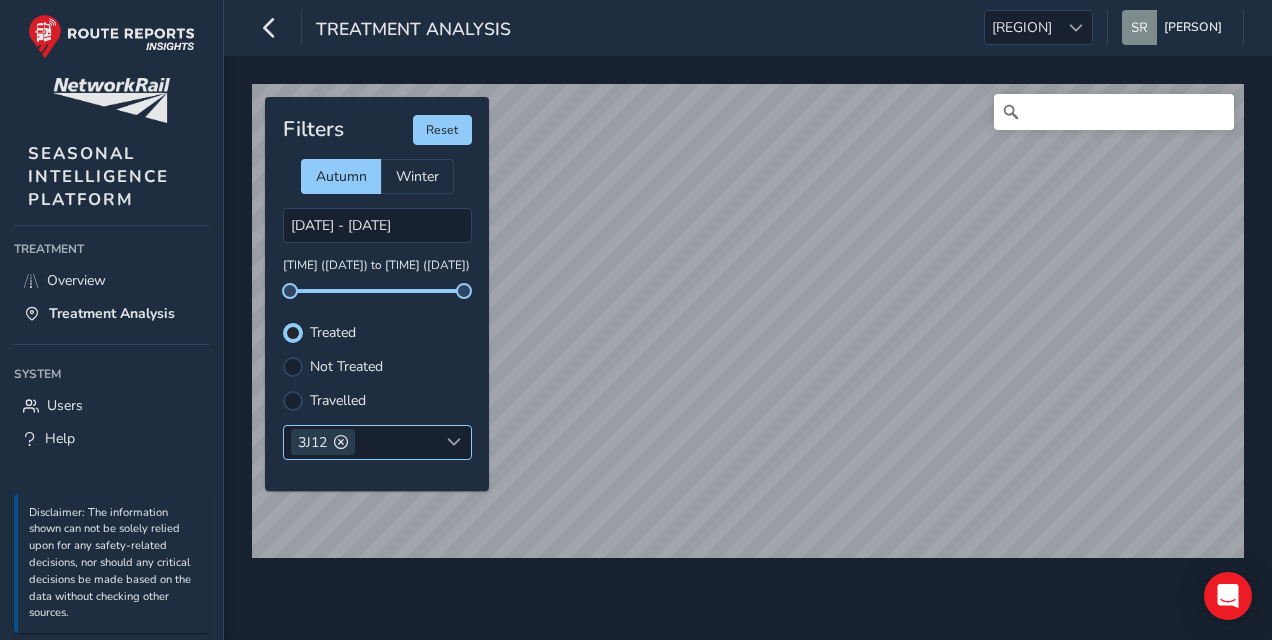 click at bounding box center [454, 442] 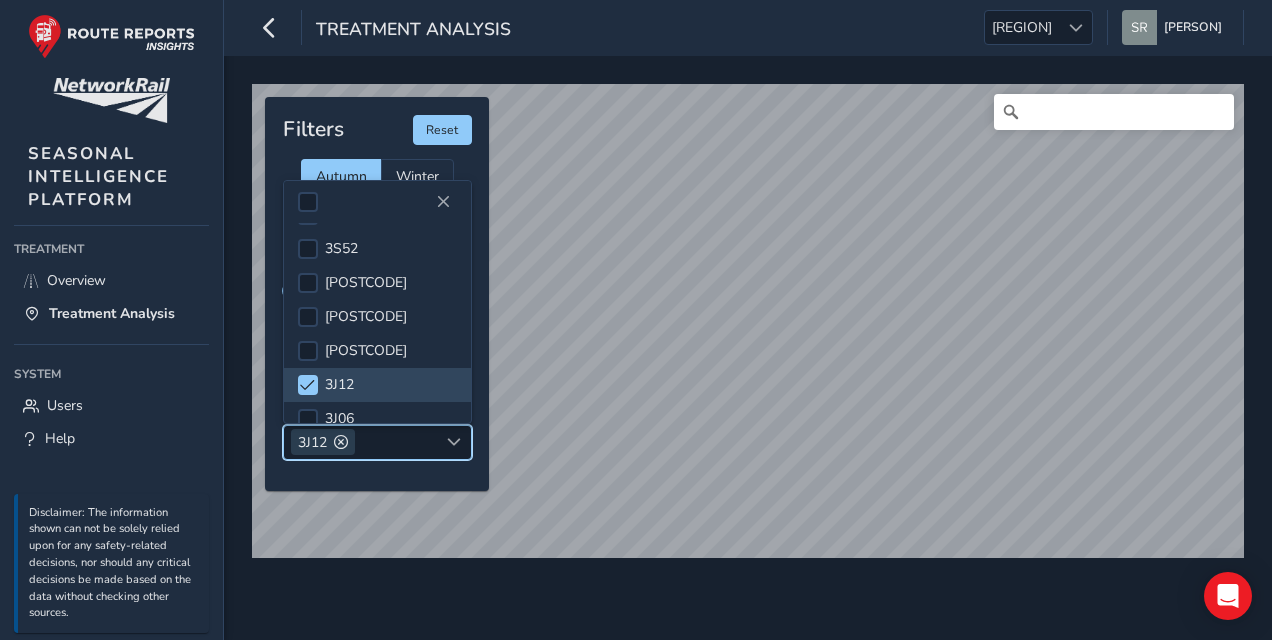 scroll, scrollTop: 0, scrollLeft: 0, axis: both 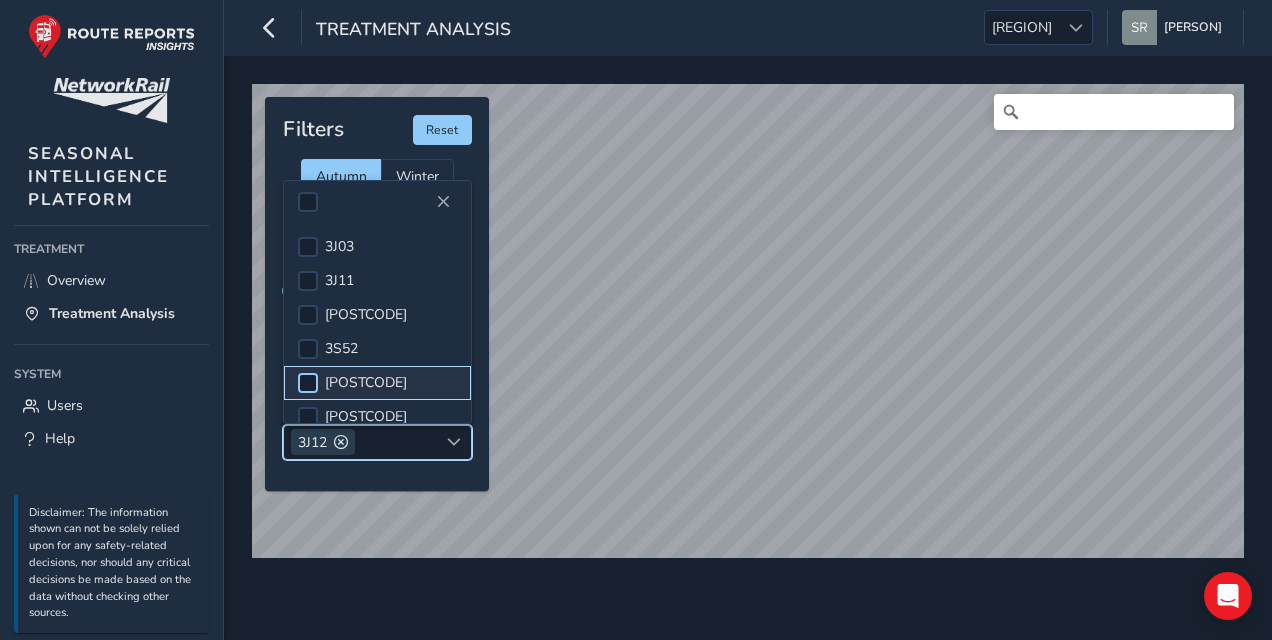 click at bounding box center (308, 383) 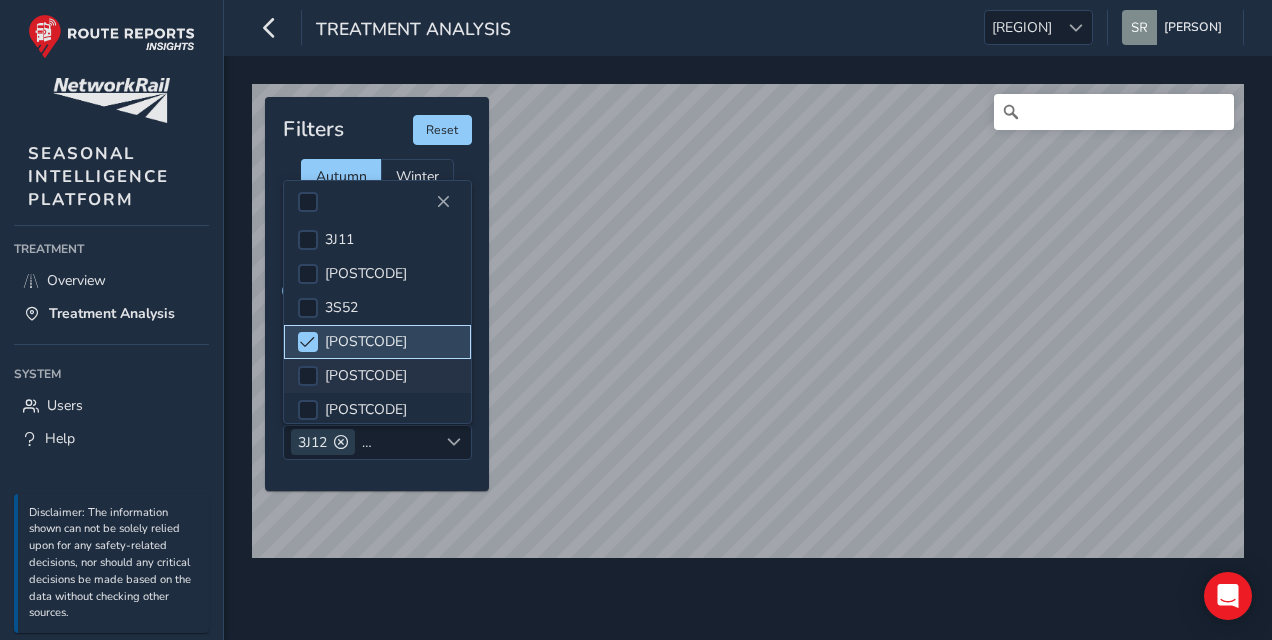 scroll, scrollTop: 0, scrollLeft: 0, axis: both 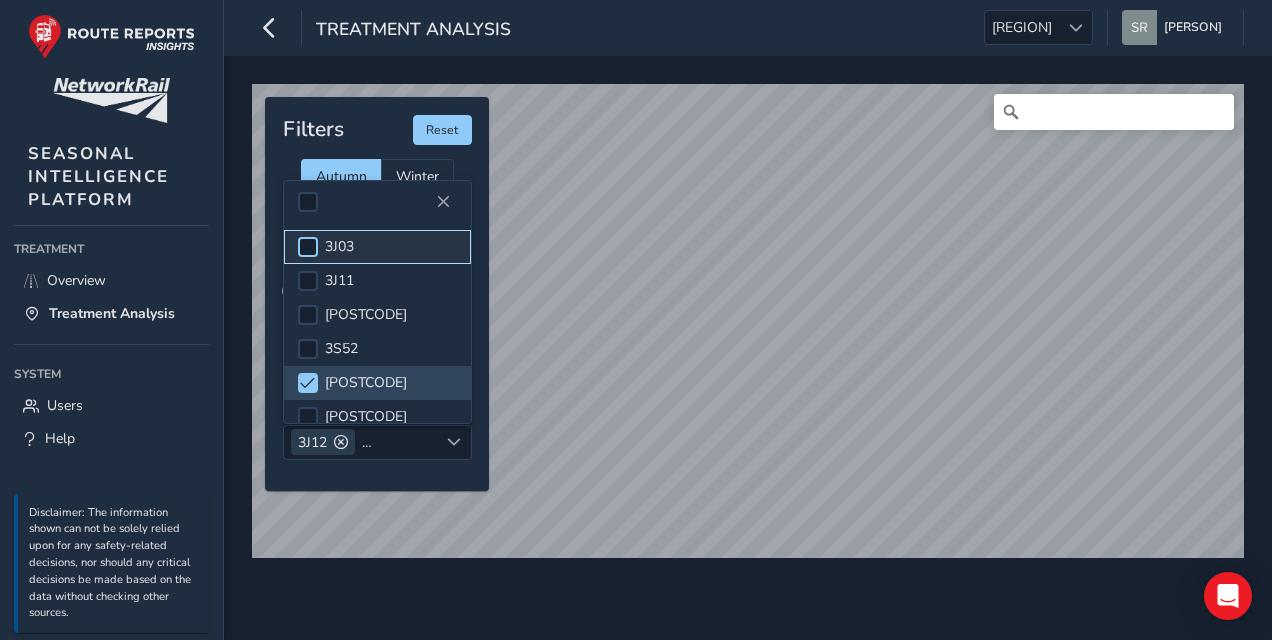click at bounding box center [308, 247] 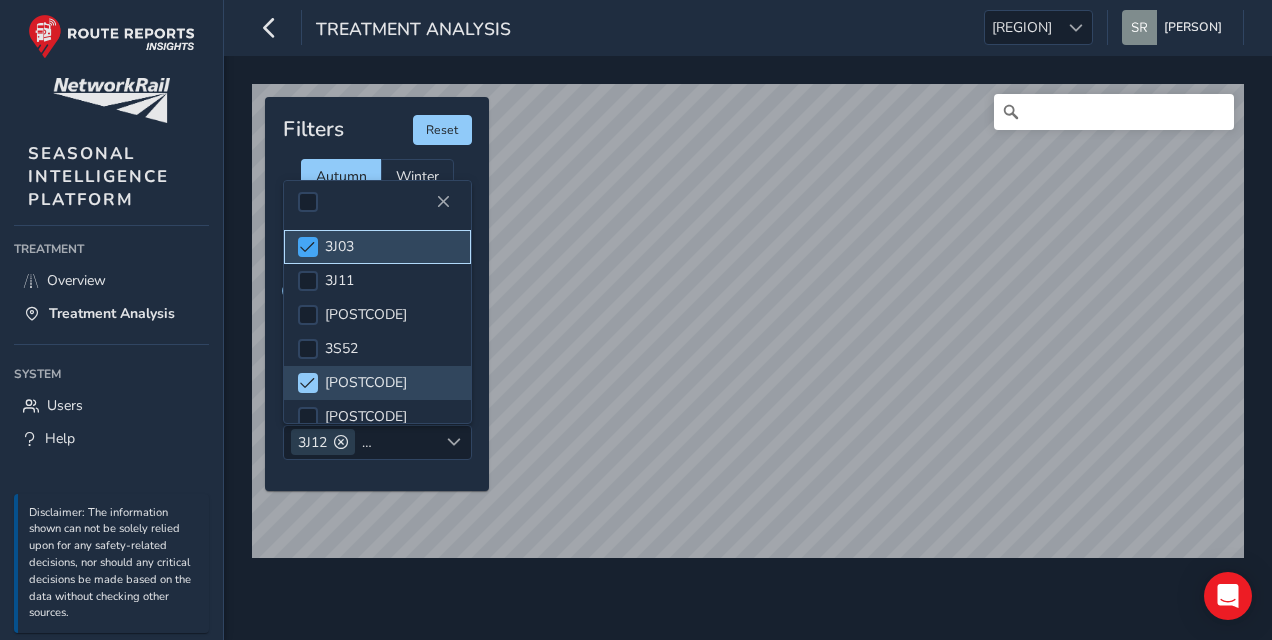 click at bounding box center (308, 247) 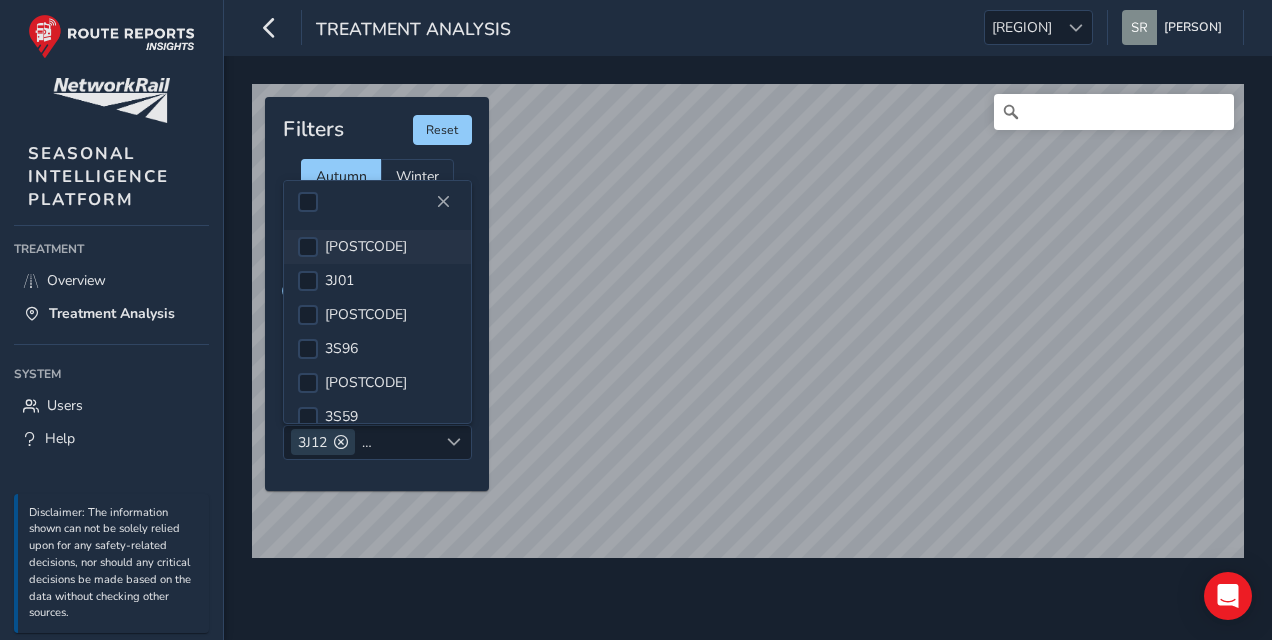 scroll, scrollTop: 400, scrollLeft: 0, axis: vertical 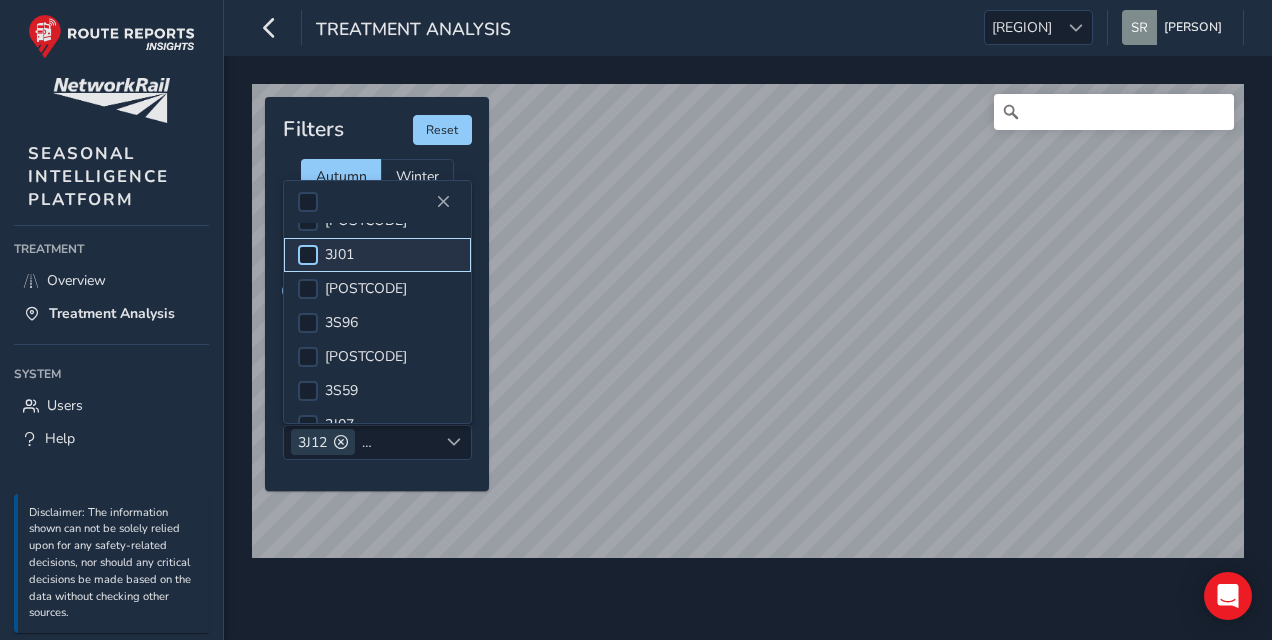 click at bounding box center (308, 255) 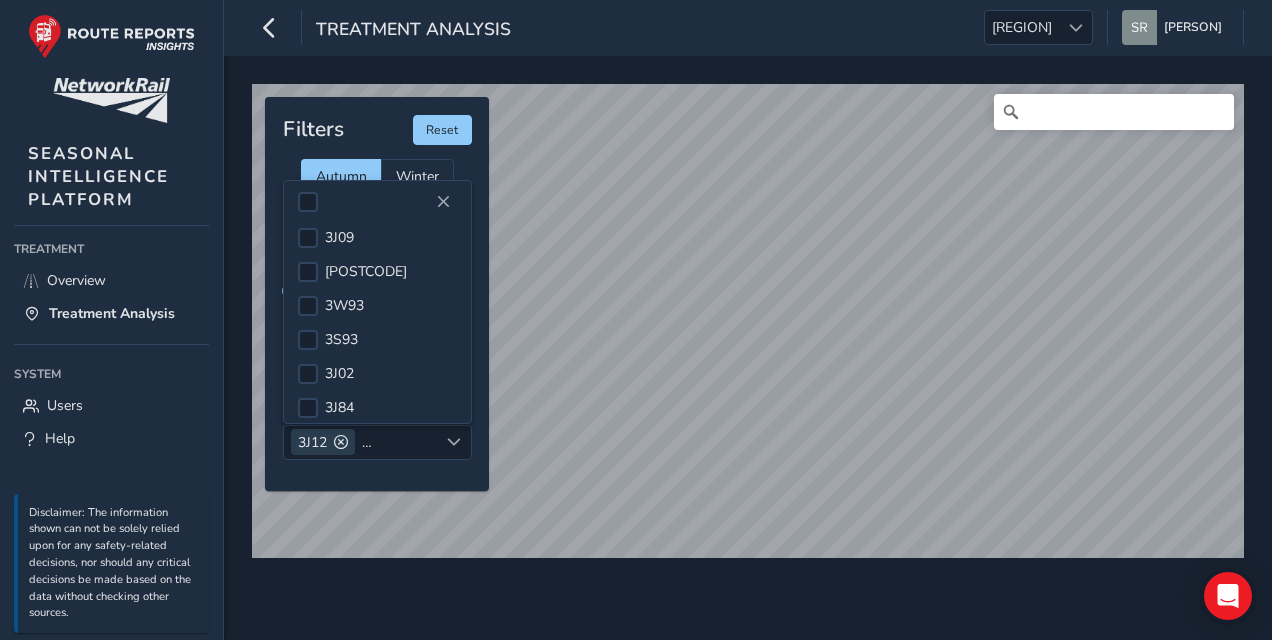scroll, scrollTop: 800, scrollLeft: 0, axis: vertical 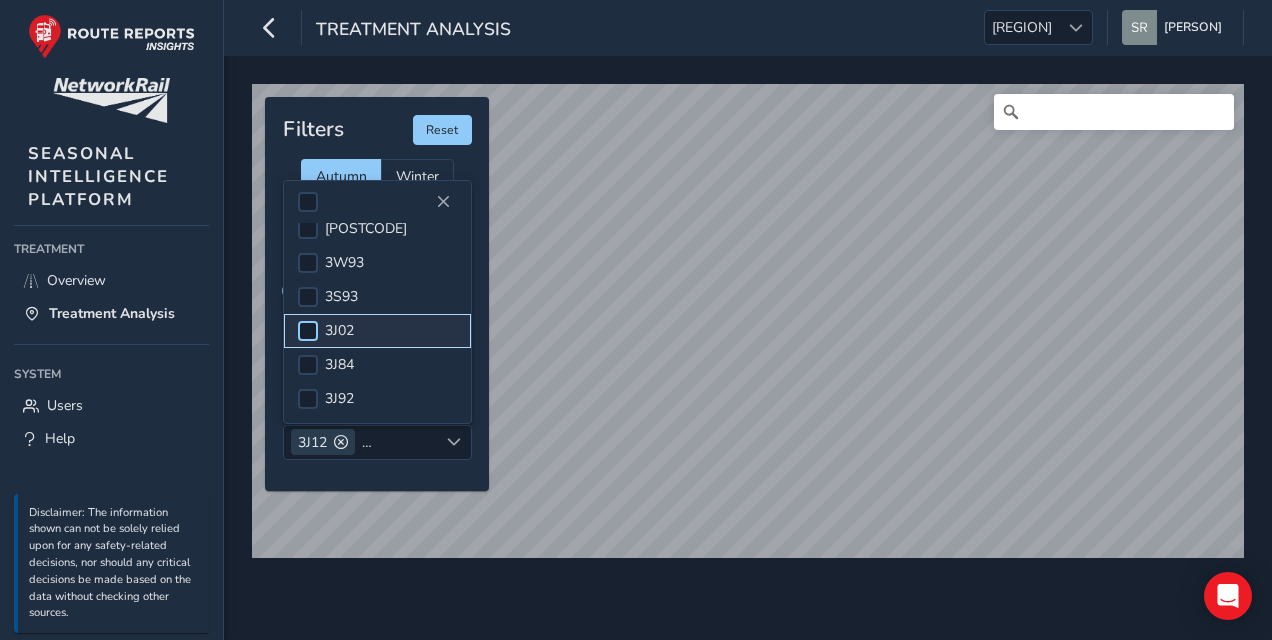 click at bounding box center [308, 331] 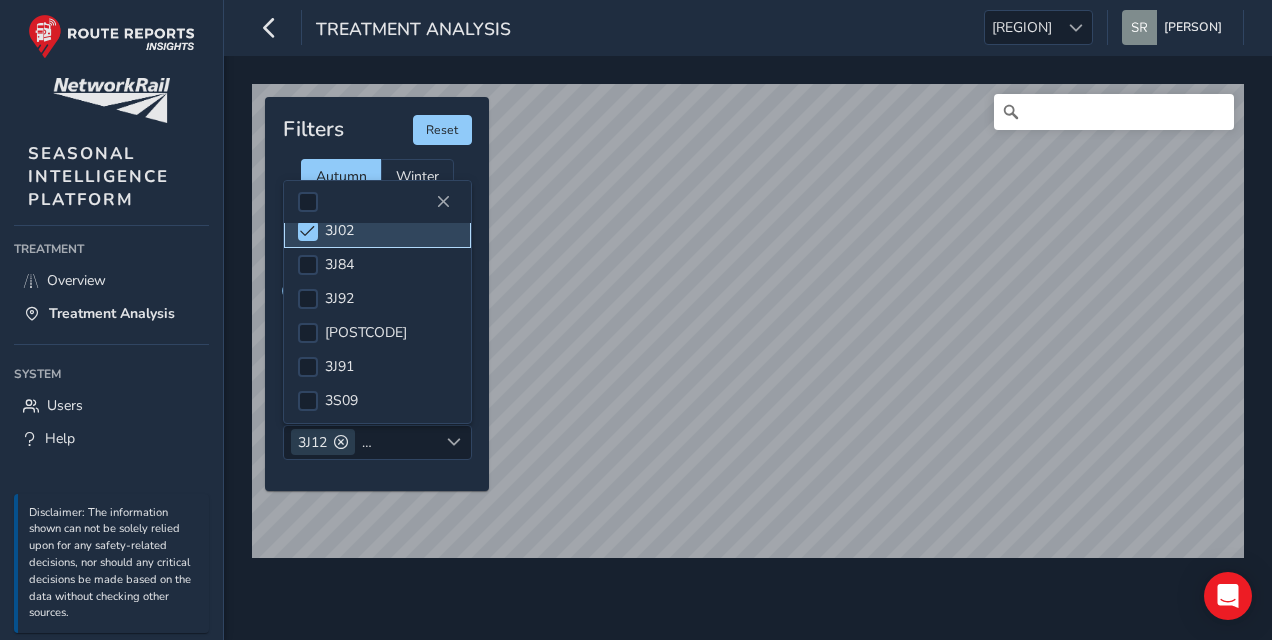 scroll, scrollTop: 936, scrollLeft: 0, axis: vertical 